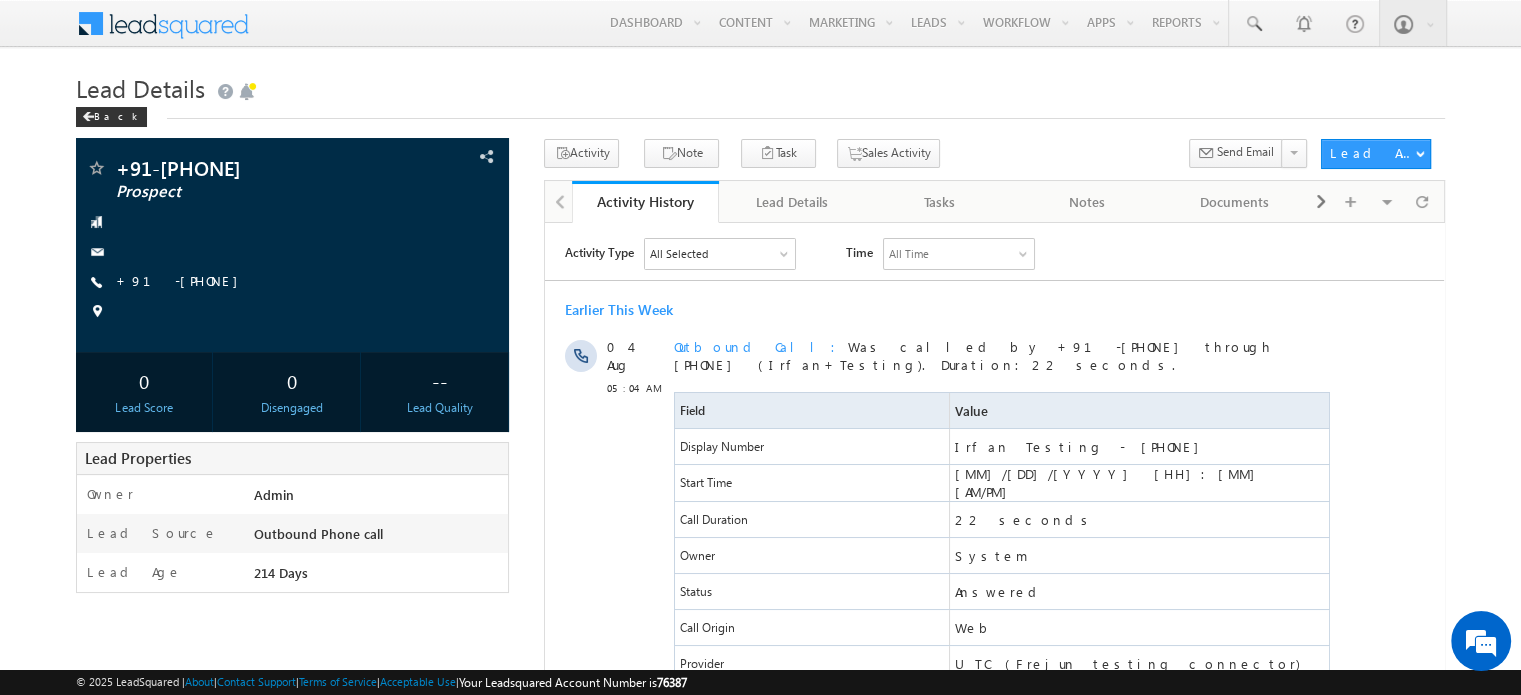 scroll, scrollTop: 0, scrollLeft: 0, axis: both 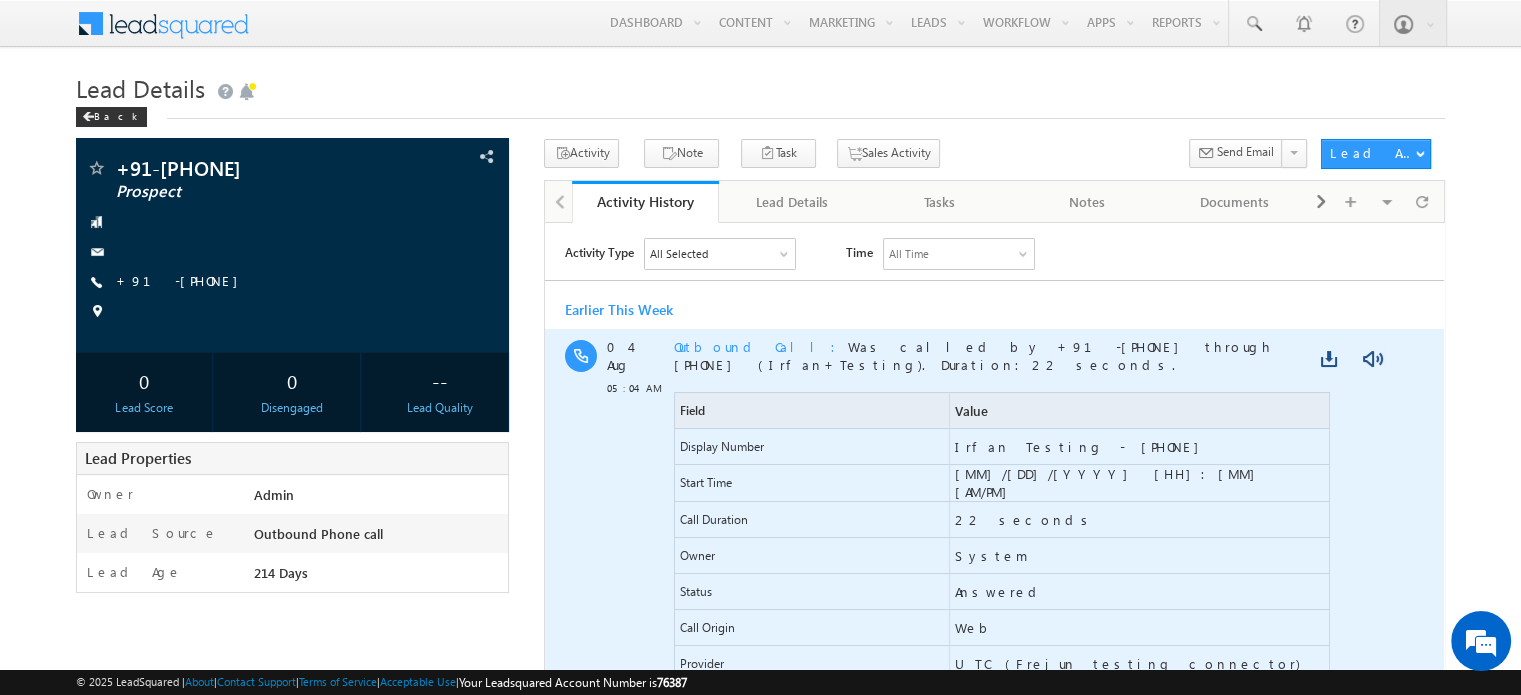 drag, startPoint x: 1130, startPoint y: 432, endPoint x: 1017, endPoint y: 432, distance: 113 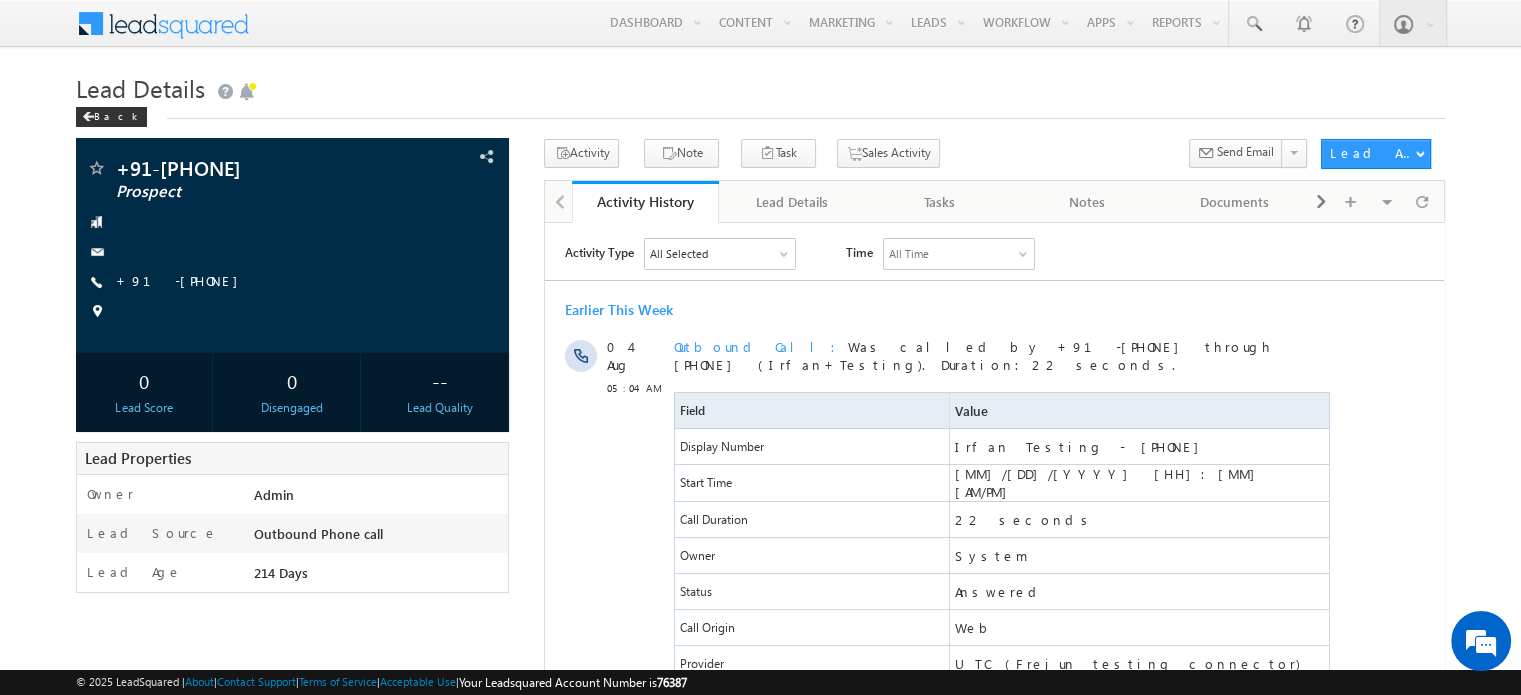 click on "Activity Type
All Selected
Select All Sales Activities 1 Sales Activity Email Activities 18 Email Bounced Email Link Clicked Email Marked Spam Email Opened Inbound Lead through Email Mailing preference link clicked Negative Response to Email Neutral Response to Email Positive Response to Email Resubscribed Subscribed To Newsletter Subscribed To Promotional Emails Unsubscribe Link Clicked Unsubscribed Unsubscribed From Newsletter Unsubscribed From Promotional Emails View in browser link Clicked Email Sent Web Activities 5 Conversion Button Clicked Converted to Lead Form Submitted on Website Page Visited on Website Tracking URL Clicked Lead Capture Activities 1 Lead Capture Phone Call Activities 2 Inbound Phone Call Activity Outbound Phone Call Activity Other Activities 17 Document Generation Had a Phone Conversation Lead Shared through Agent Popup Left a Voice Mail Meeting Spoke with Gatekeeper 2 5" at bounding box center [1004, 253] 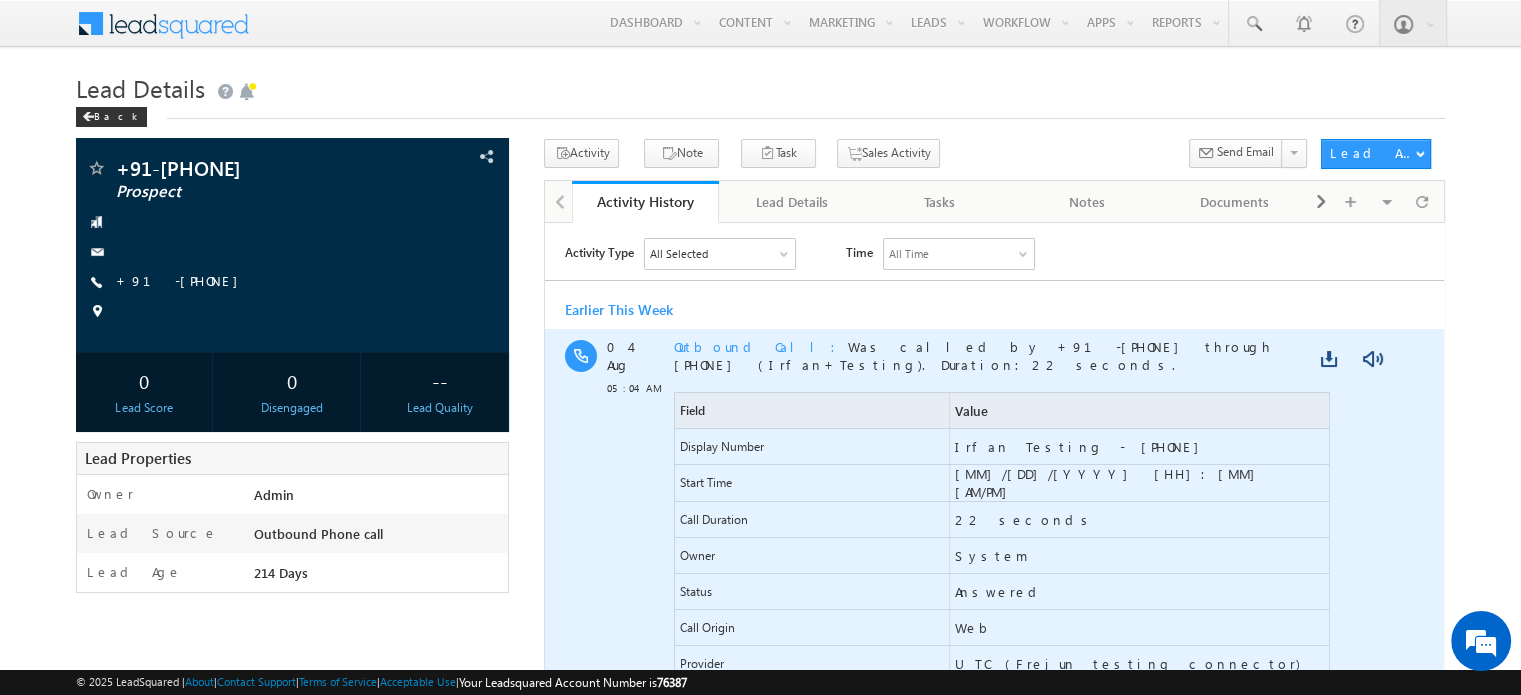 click on "Outbound Call
Was called by +91-6005377974 through  91-8035010478 (Irfan+Testing). Duration:22 seconds." at bounding box center (973, 354) 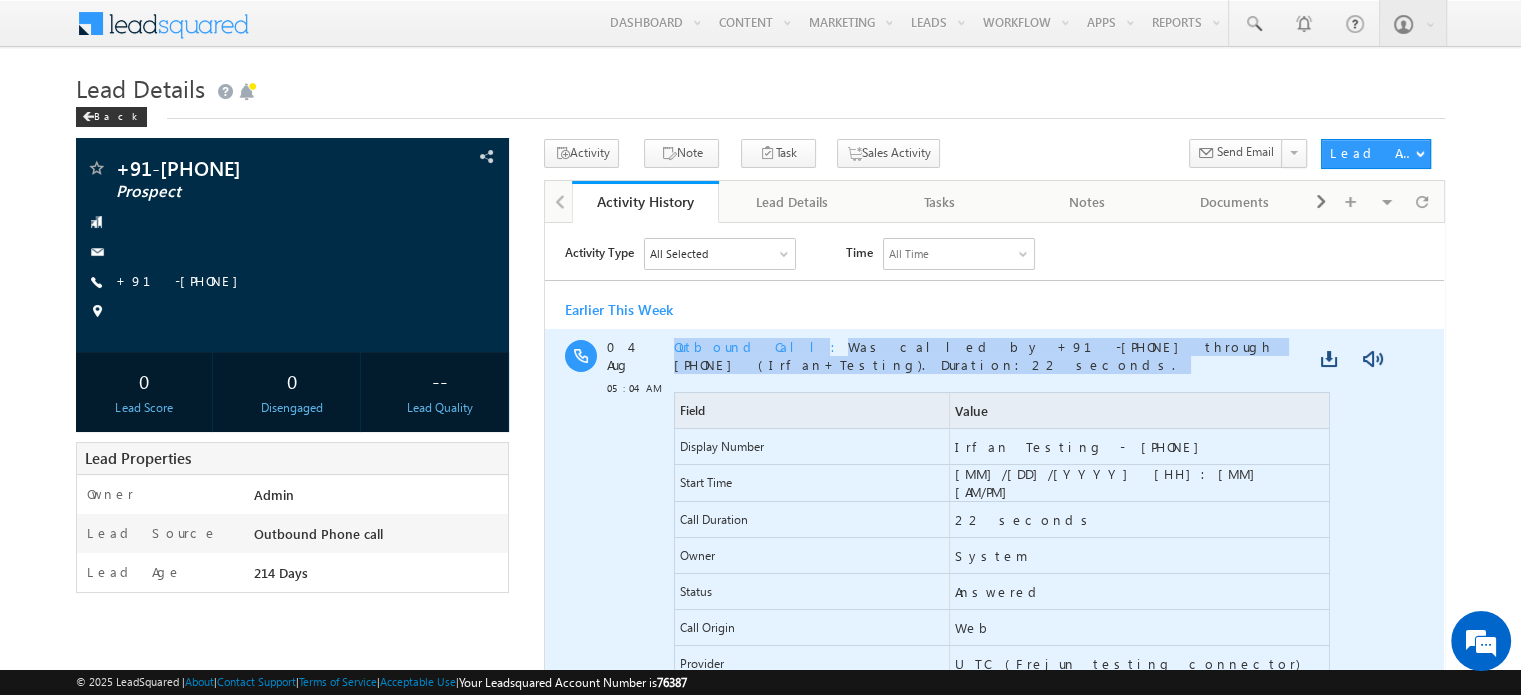 click on "Outbound Call
Was called by +91-6005377974 through  91-8035010478 (Irfan+Testing). Duration:22 seconds." at bounding box center [973, 354] 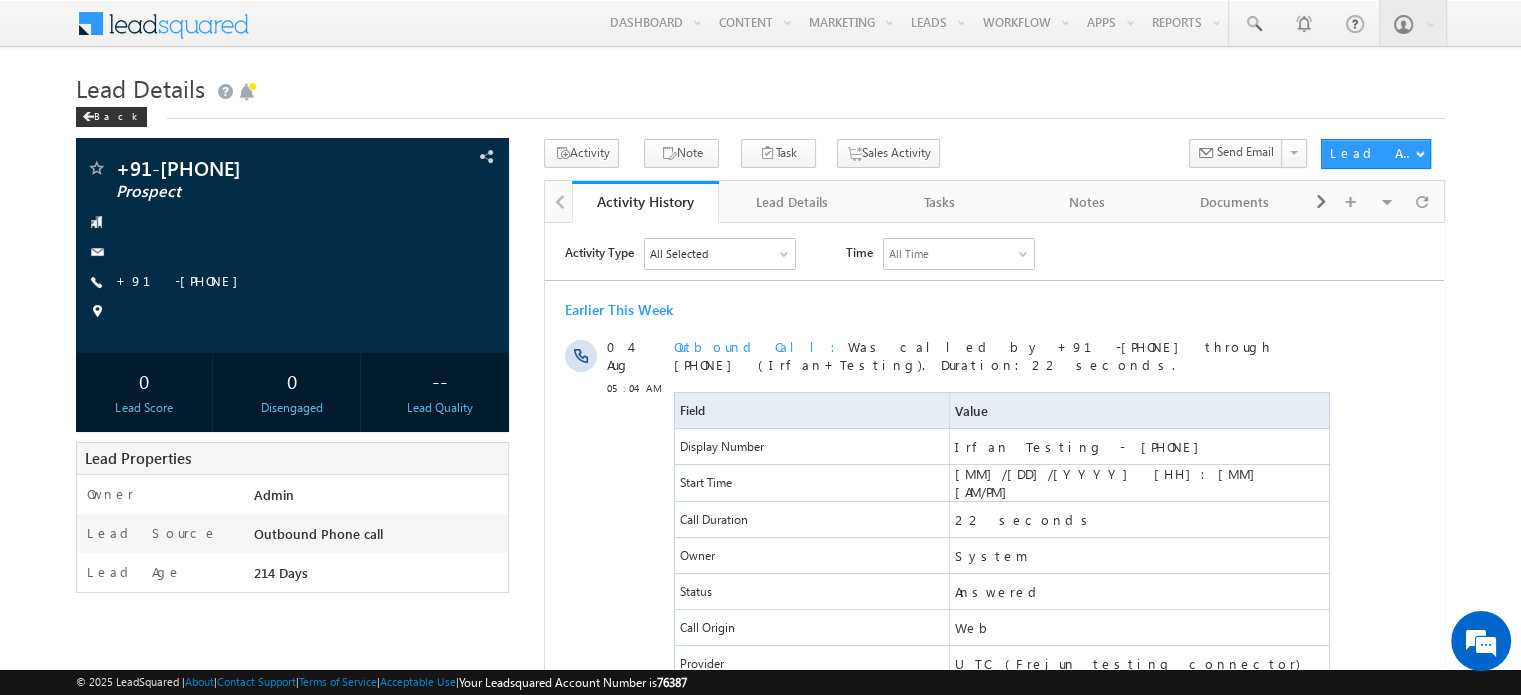 click on "Earlier This Week" at bounding box center [994, 309] 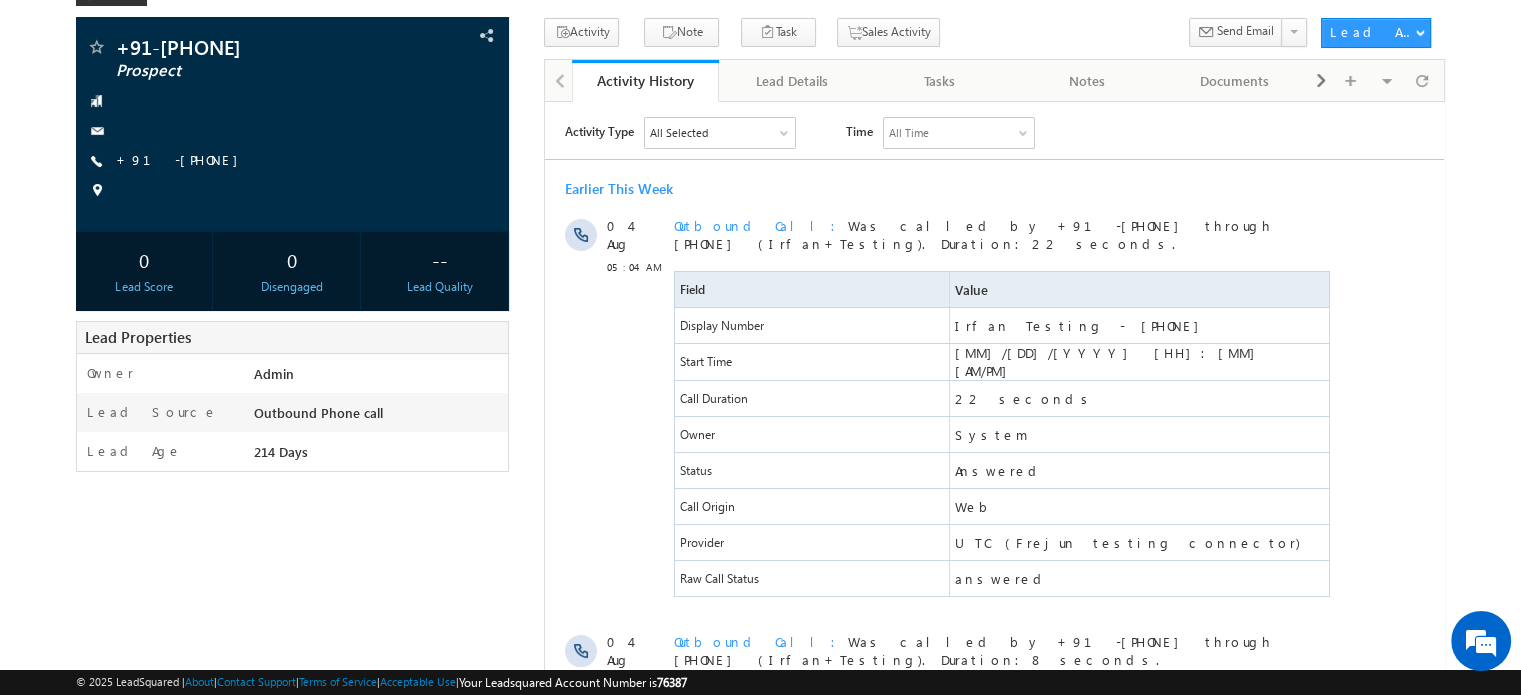 scroll, scrollTop: 0, scrollLeft: 0, axis: both 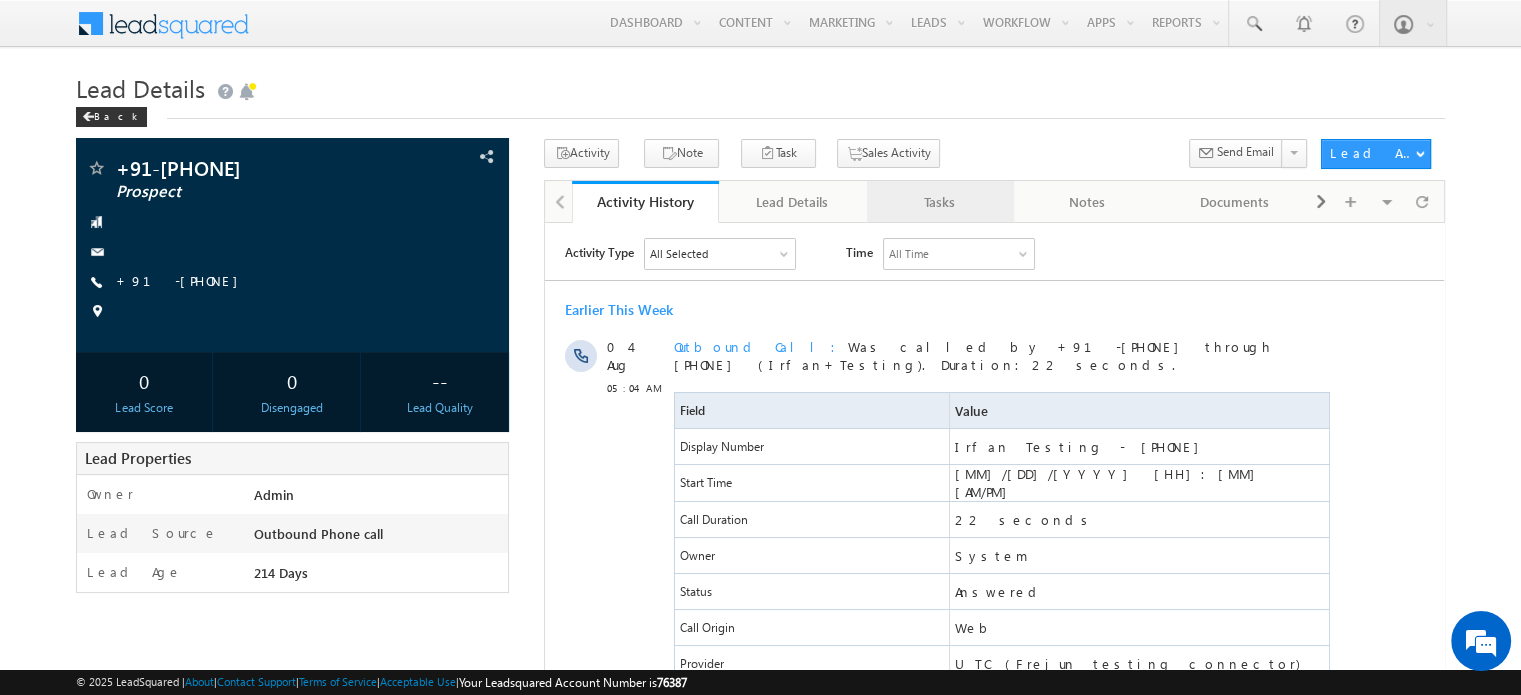 click on "Tasks" at bounding box center [939, 202] 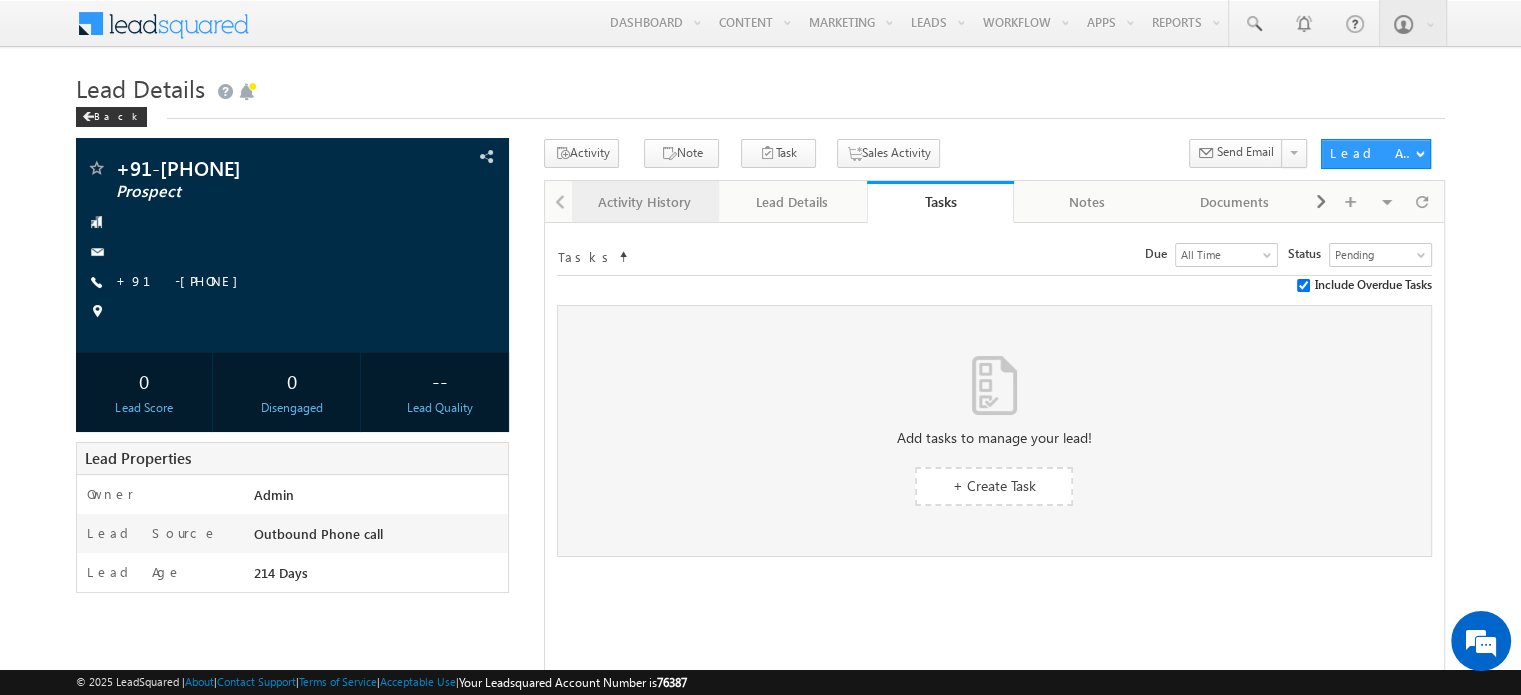 click on "Activity History" at bounding box center [644, 202] 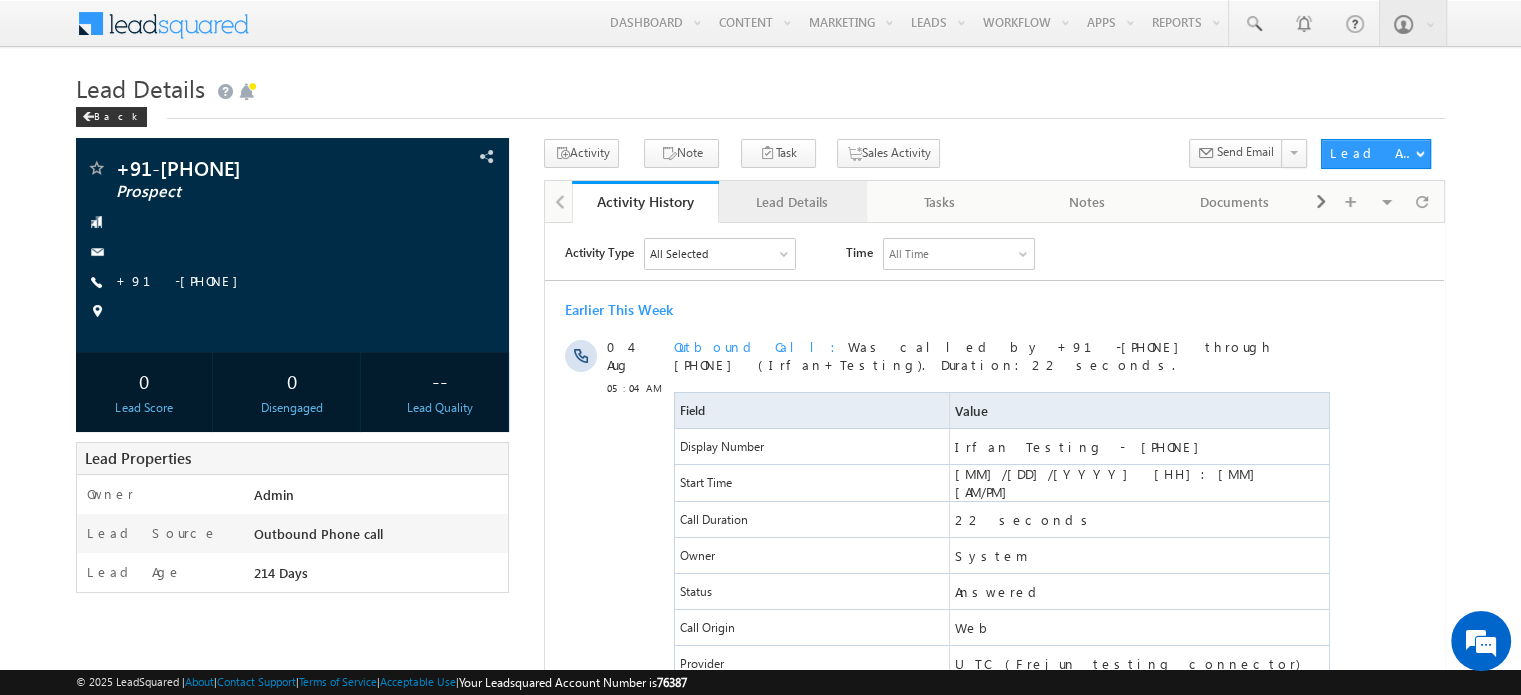 click on "Lead Details" at bounding box center [791, 202] 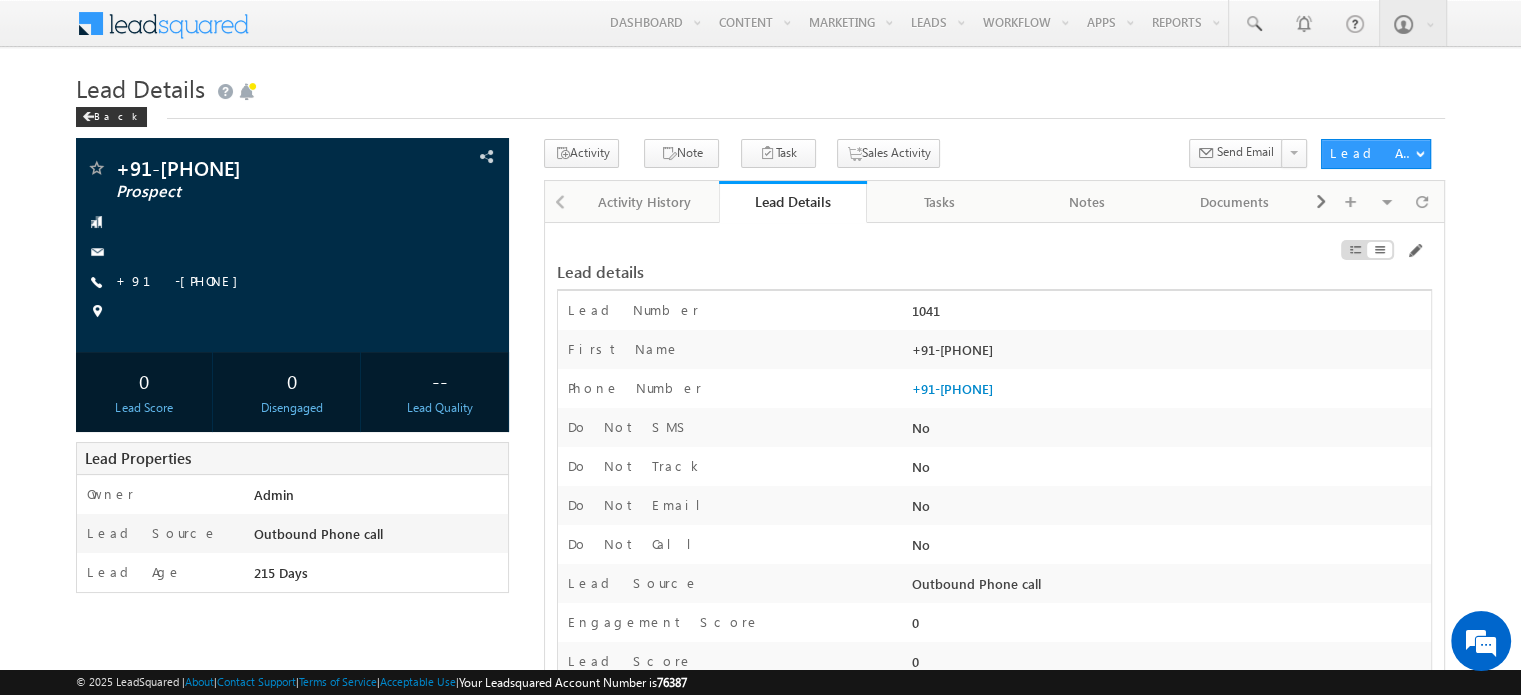 click on "Lead details
Lead Number
1041
First Name
+91-6005377974" at bounding box center [994, 643] 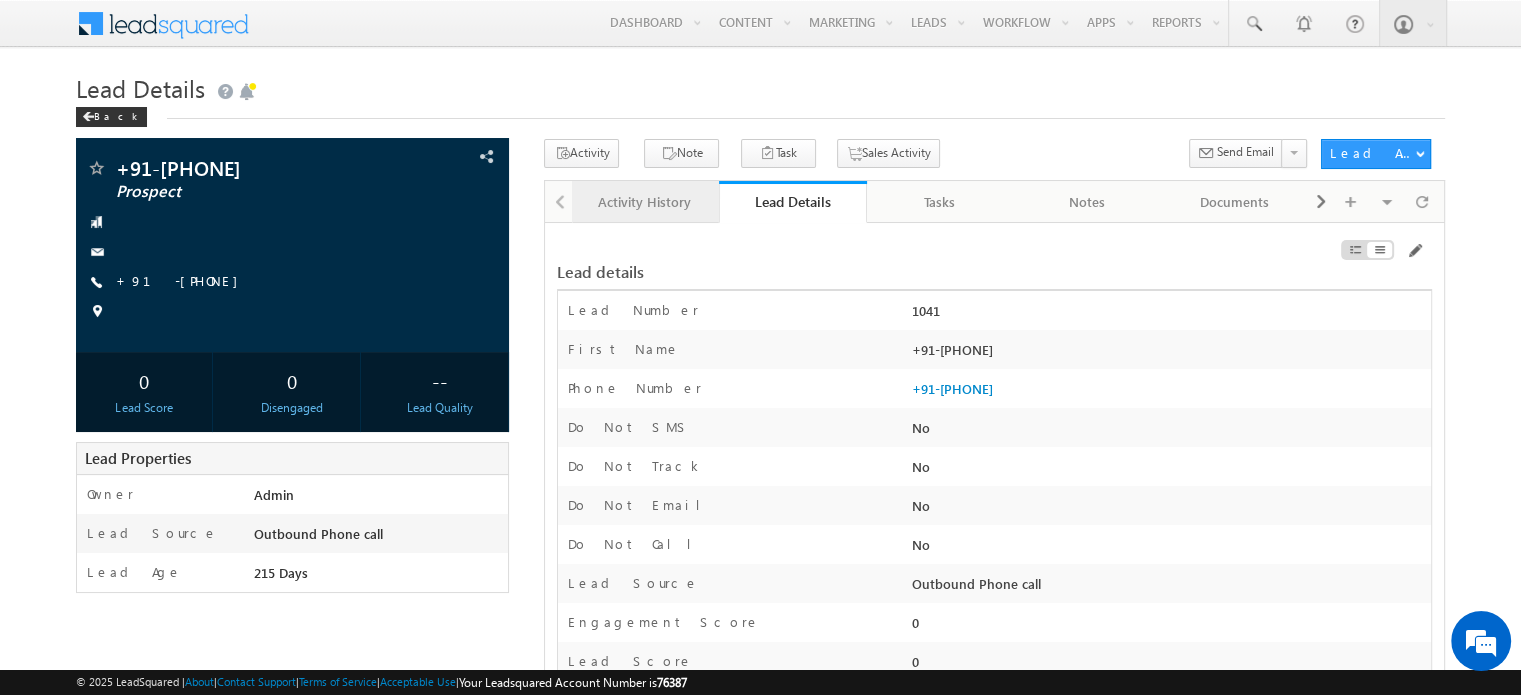 click on "Activity History" at bounding box center (644, 202) 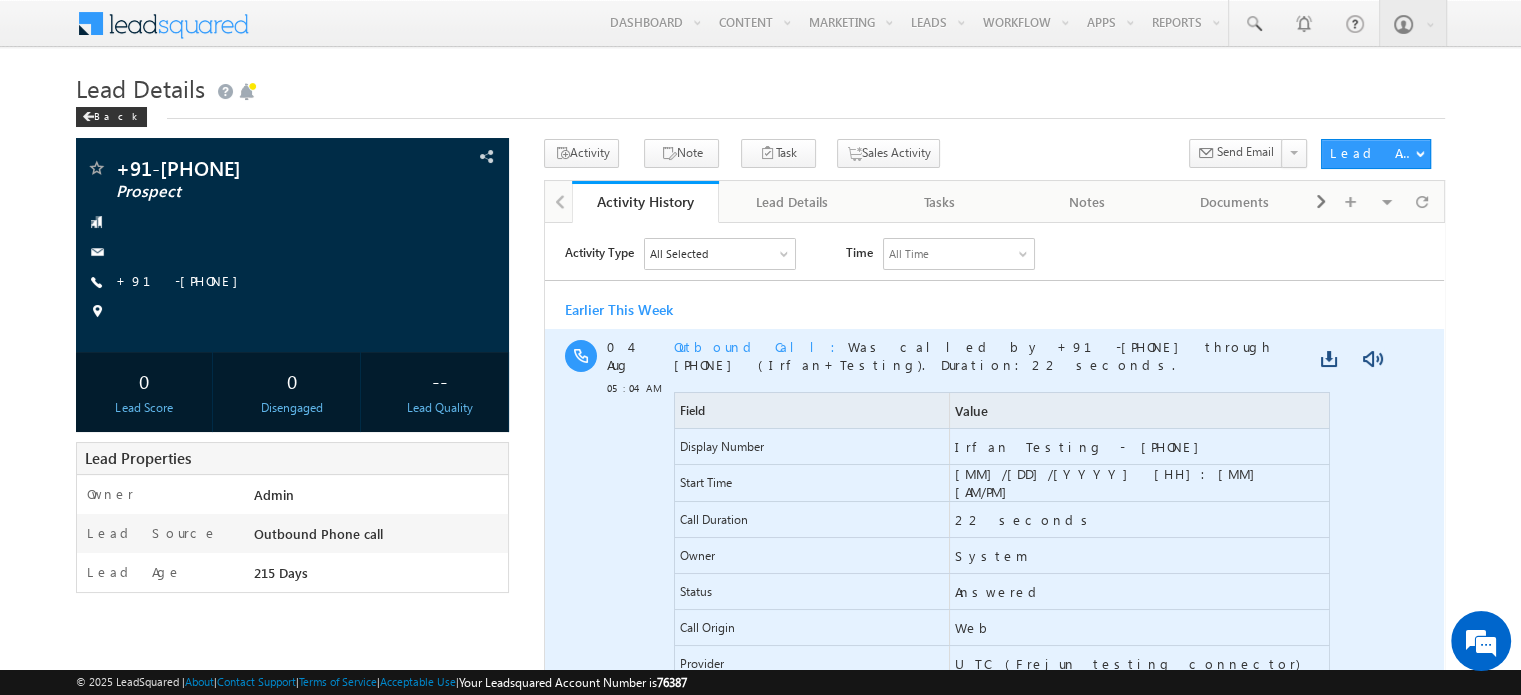 click at bounding box center (581, 355) 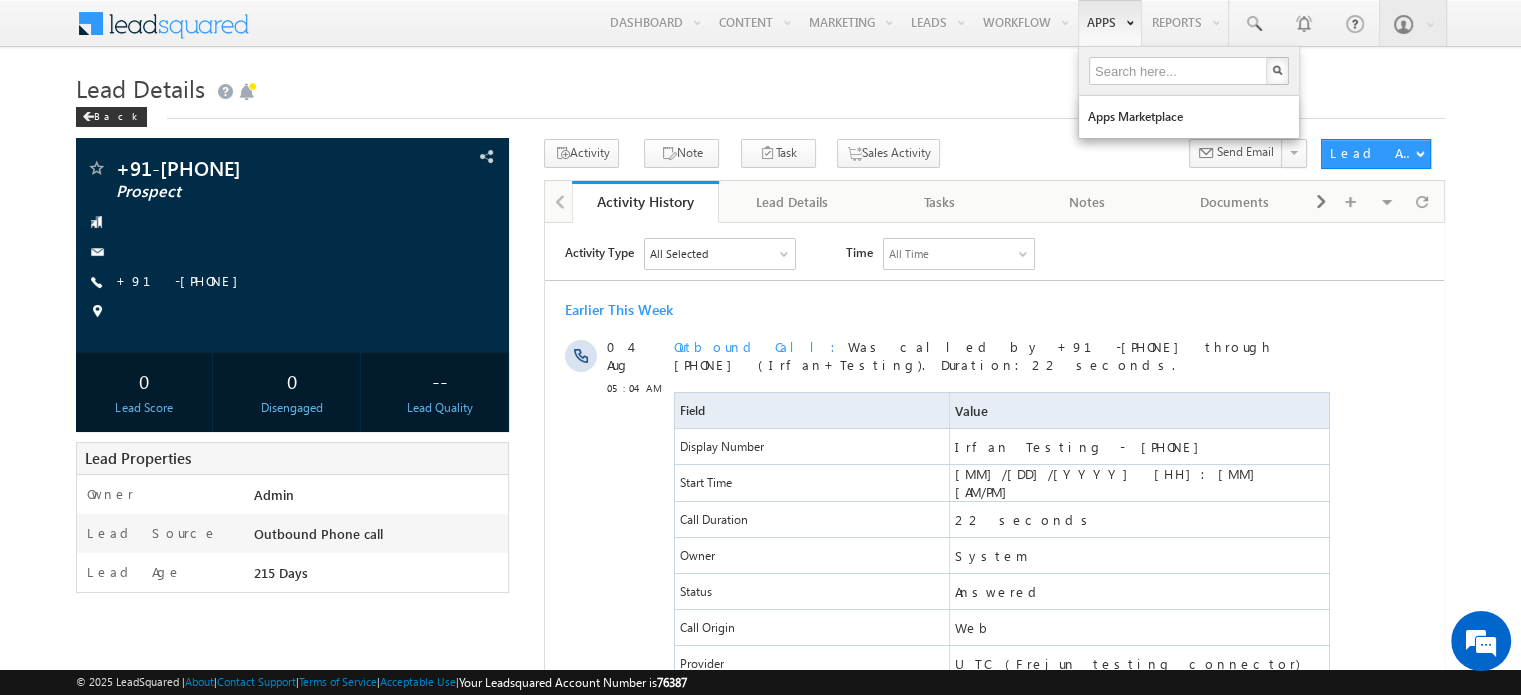 click on "Apps" at bounding box center [1110, 23] 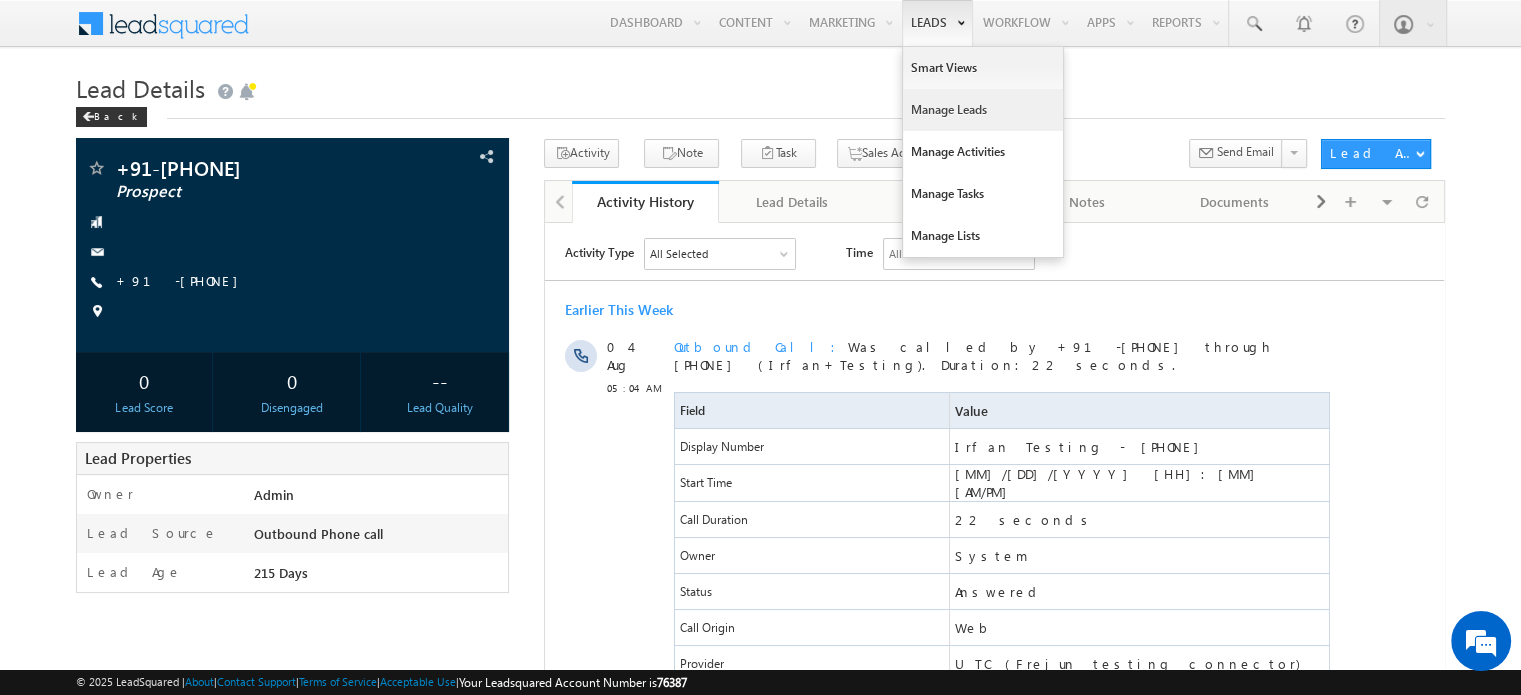click on "Manage Leads" at bounding box center (983, 110) 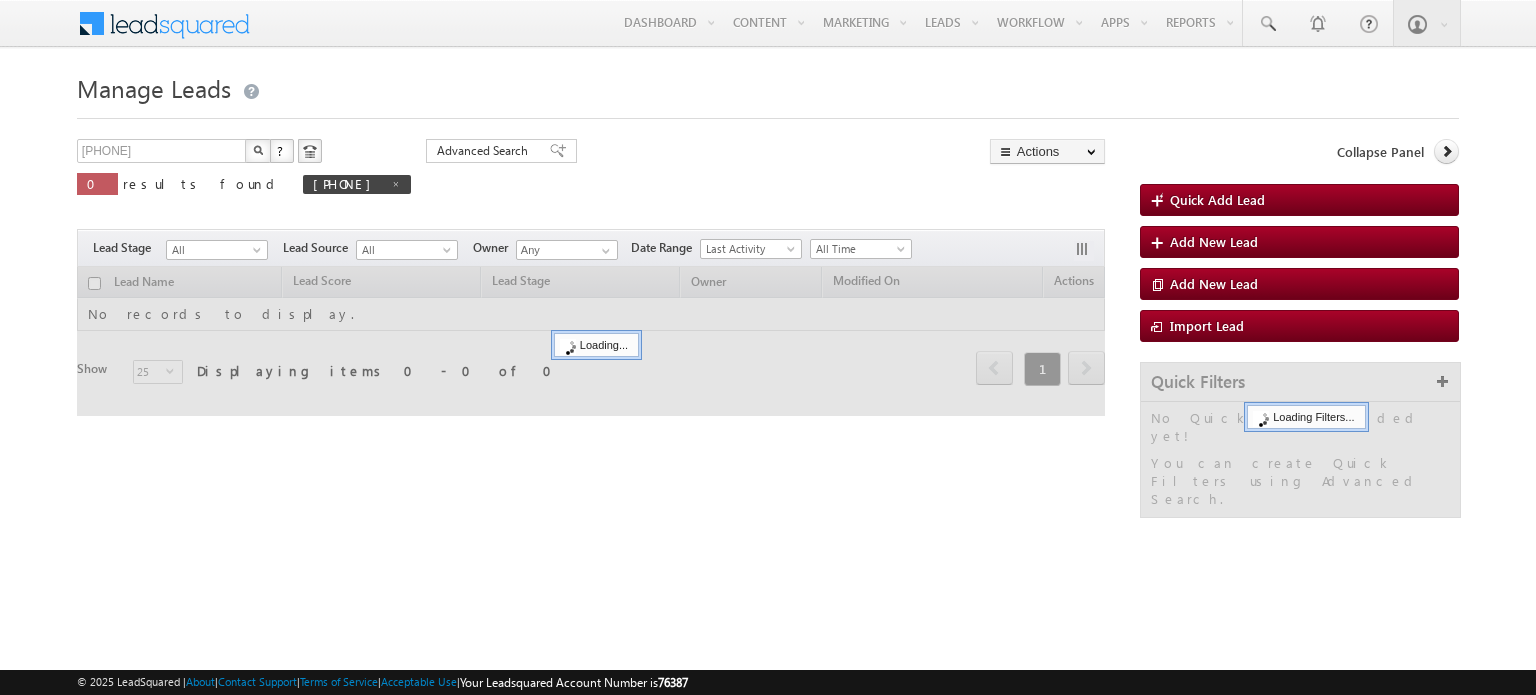 scroll, scrollTop: 0, scrollLeft: 0, axis: both 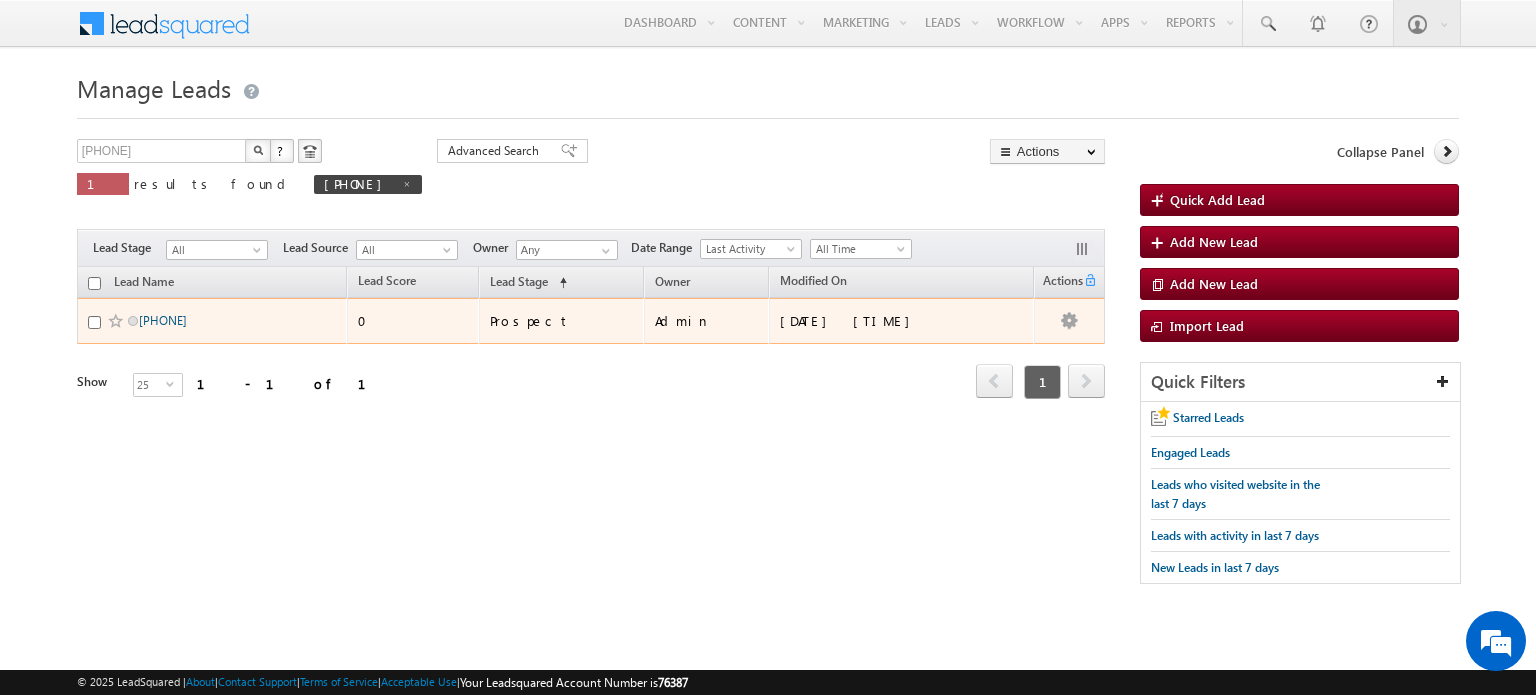 click on "[PHONE]" at bounding box center (163, 320) 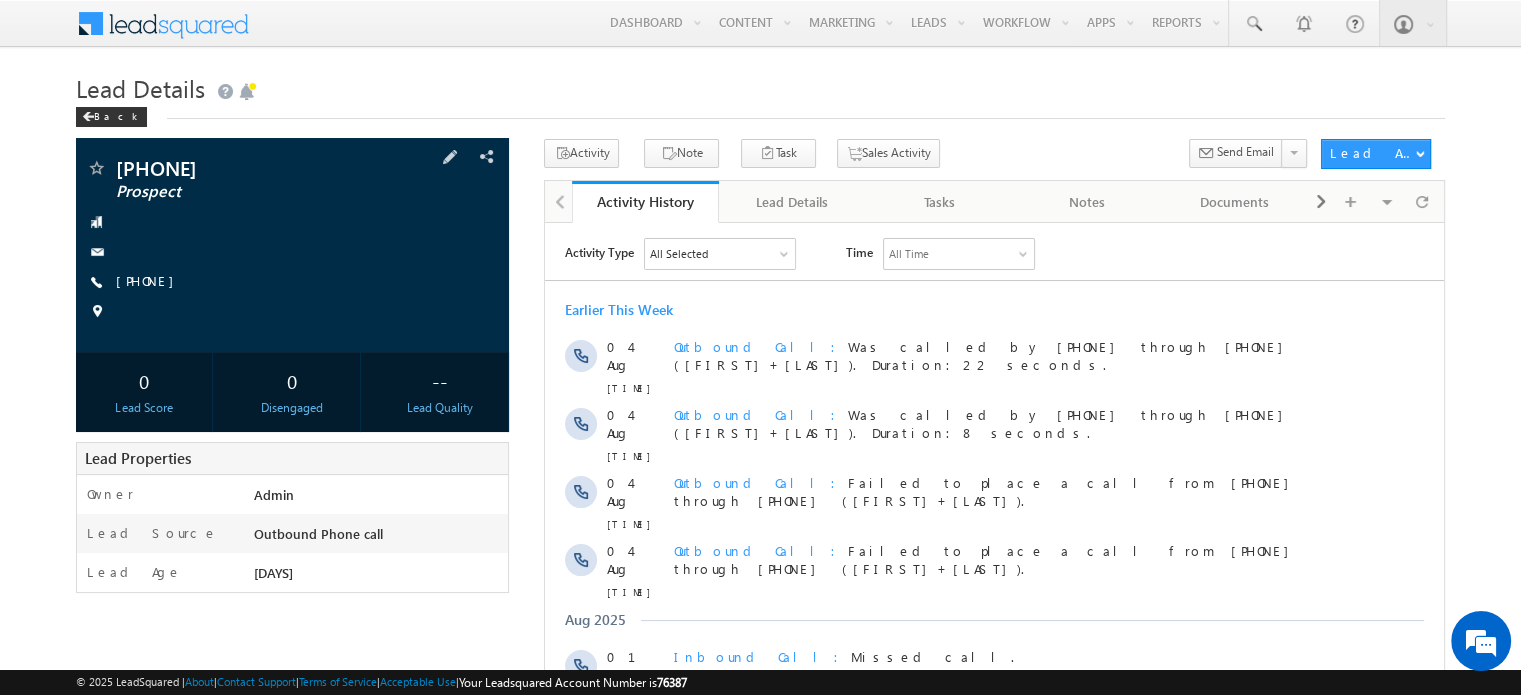 scroll, scrollTop: 0, scrollLeft: 0, axis: both 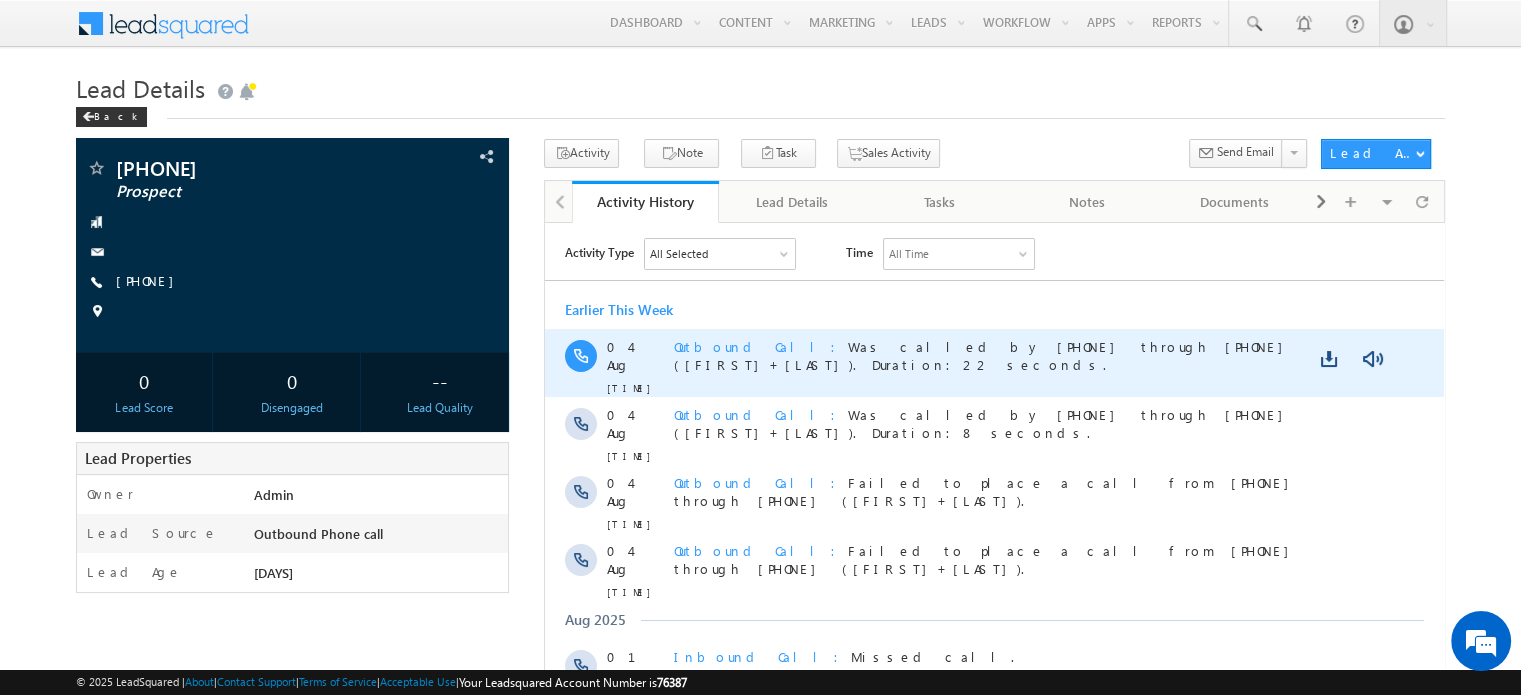click on "Outbound Call" at bounding box center (761, 345) 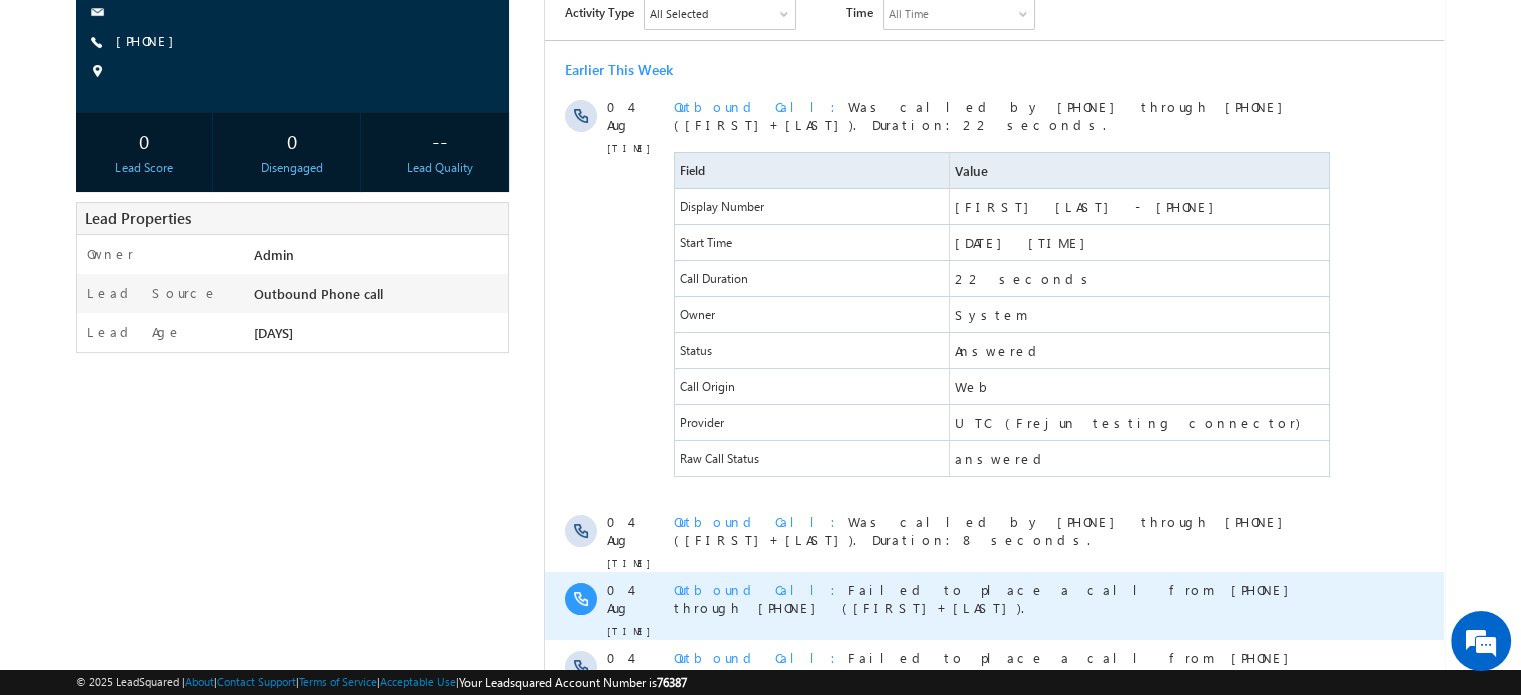 scroll, scrollTop: 0, scrollLeft: 0, axis: both 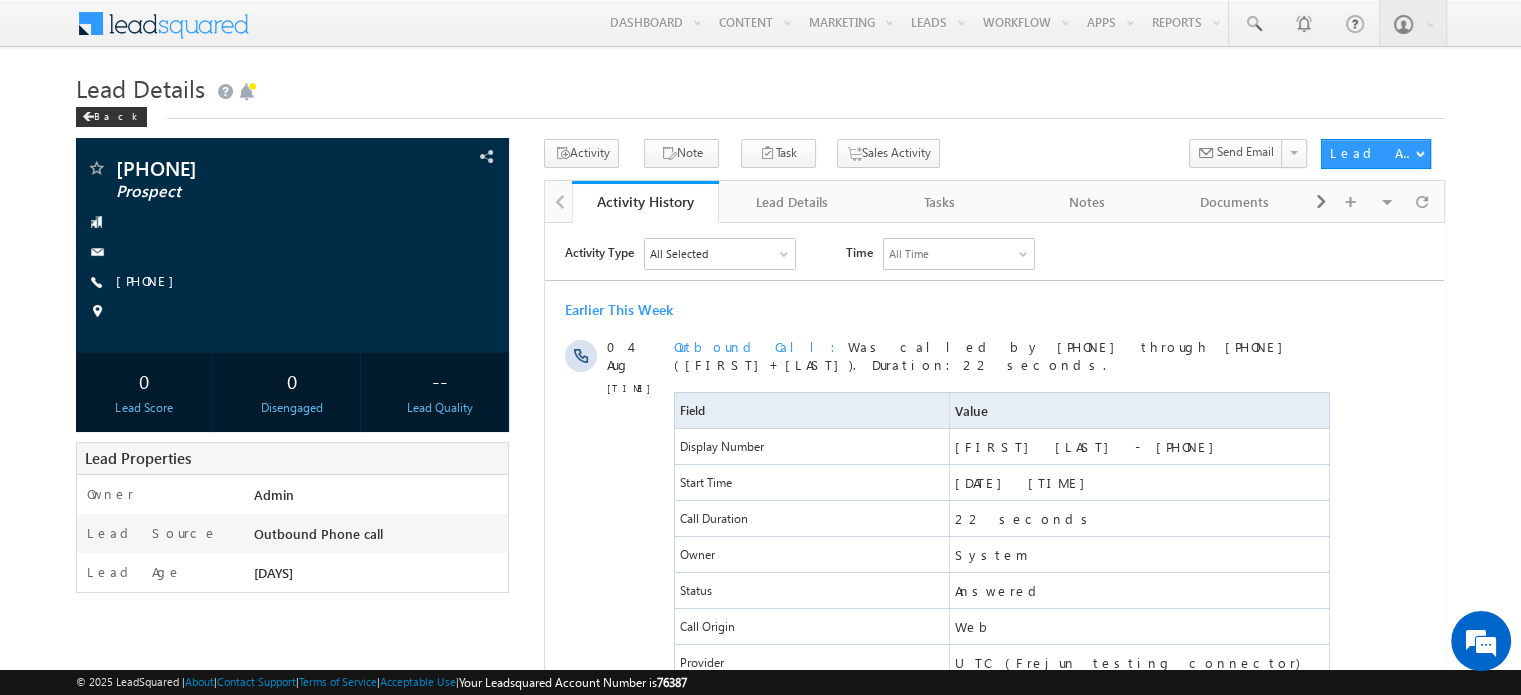 click on "Lead Details" at bounding box center (760, 86) 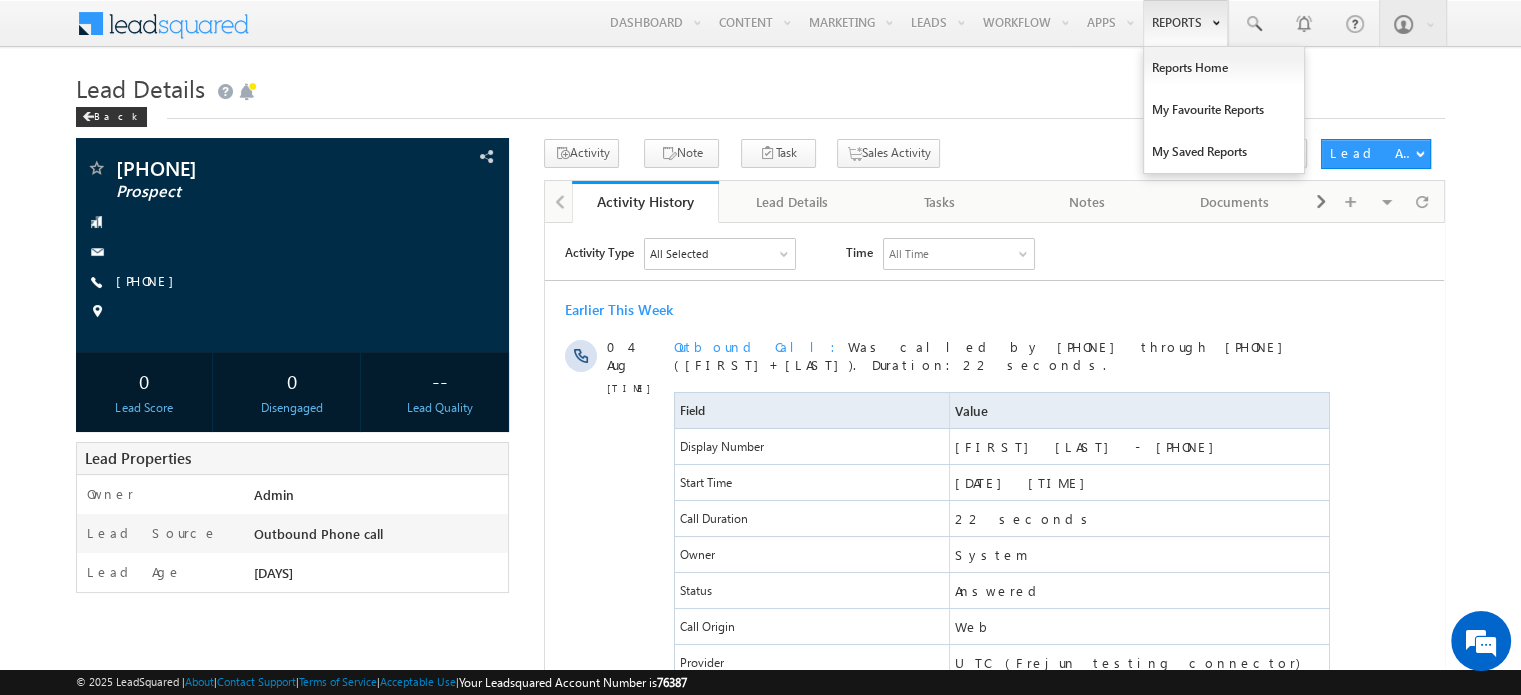 scroll, scrollTop: 0, scrollLeft: 0, axis: both 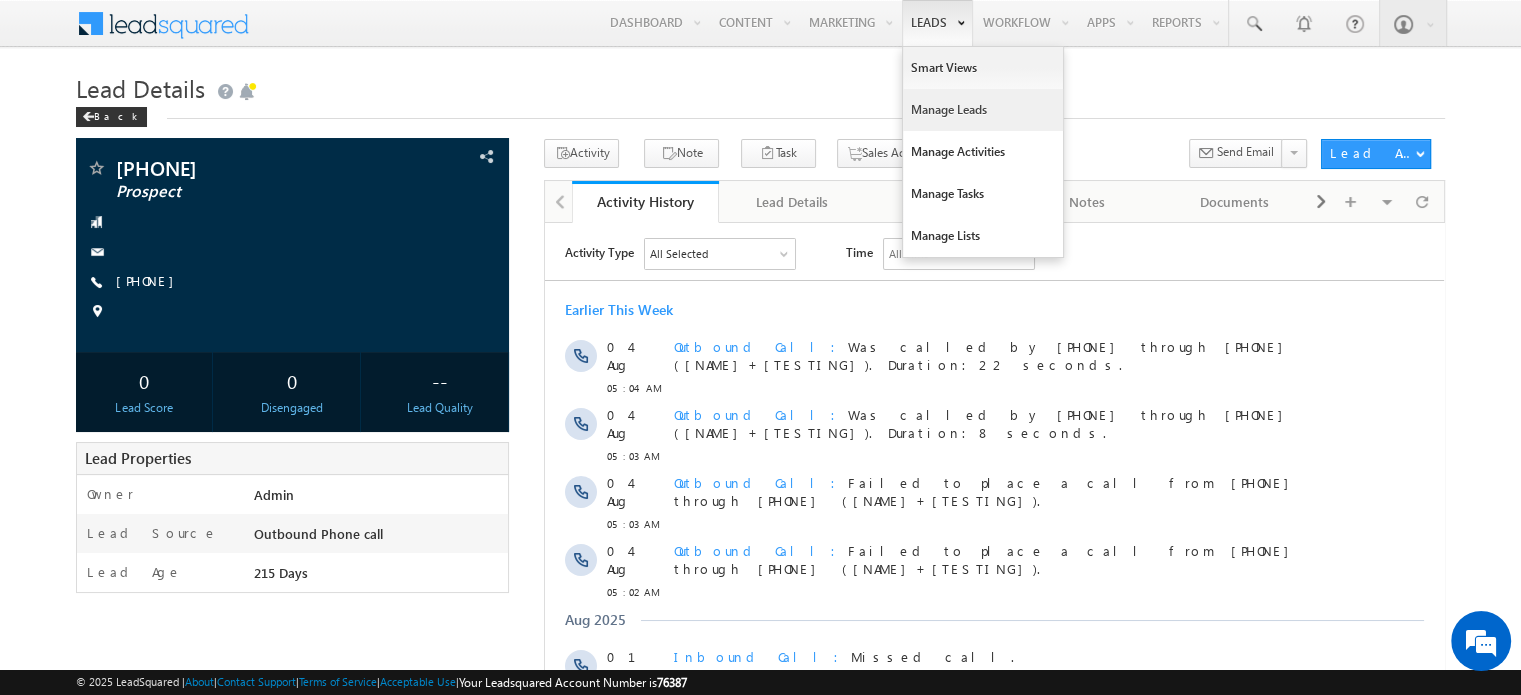 click on "Manage Leads" at bounding box center [983, 110] 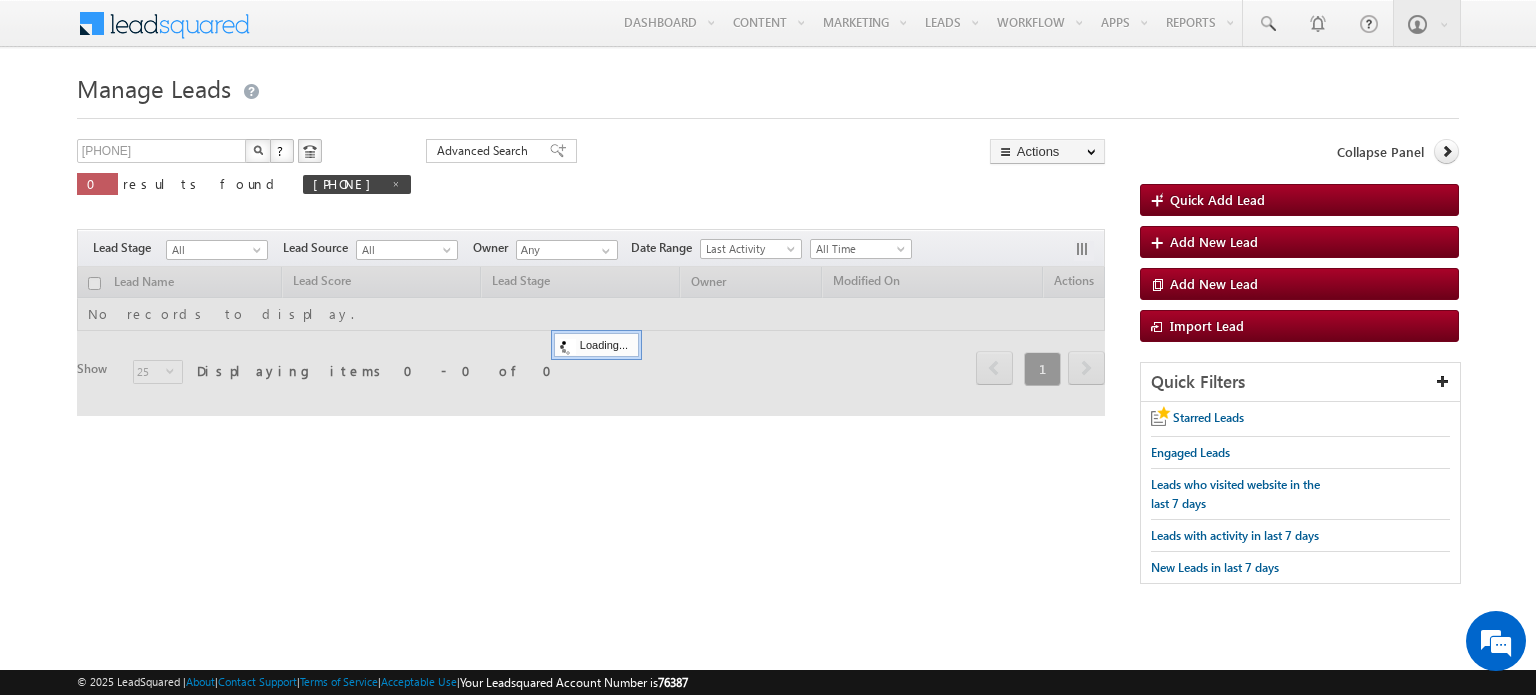 scroll, scrollTop: 0, scrollLeft: 0, axis: both 